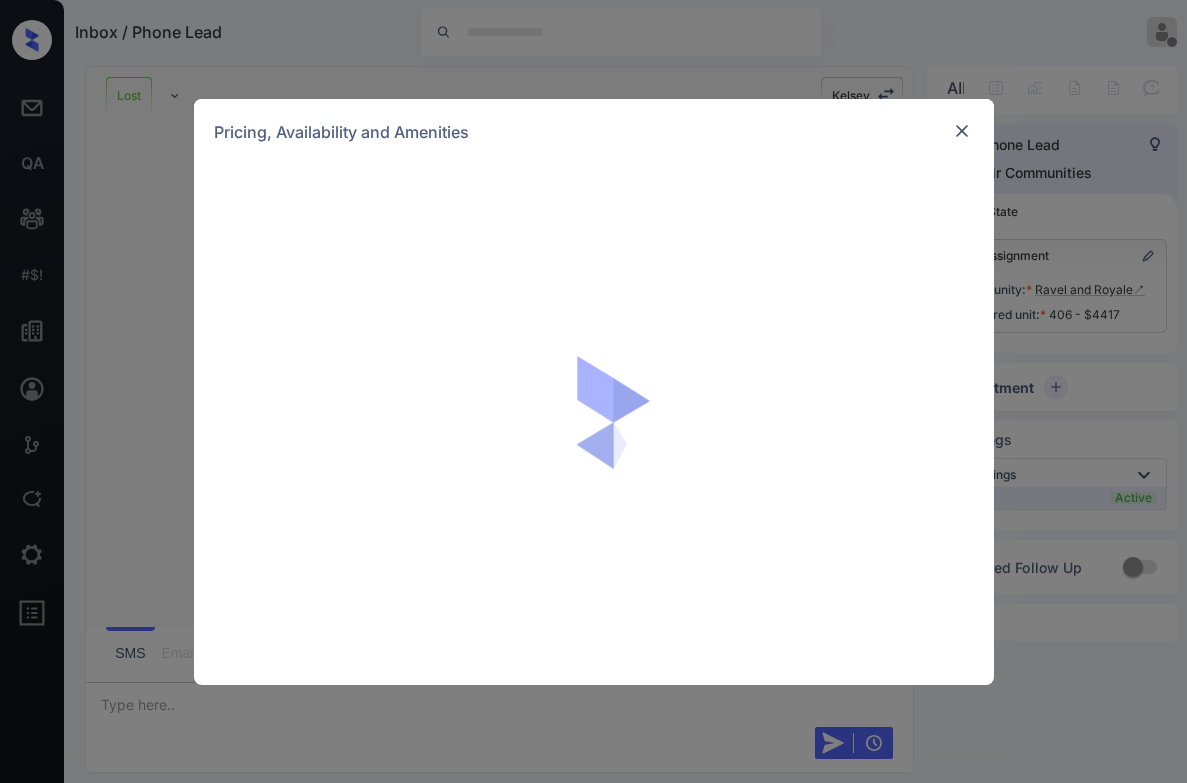scroll, scrollTop: 0, scrollLeft: 0, axis: both 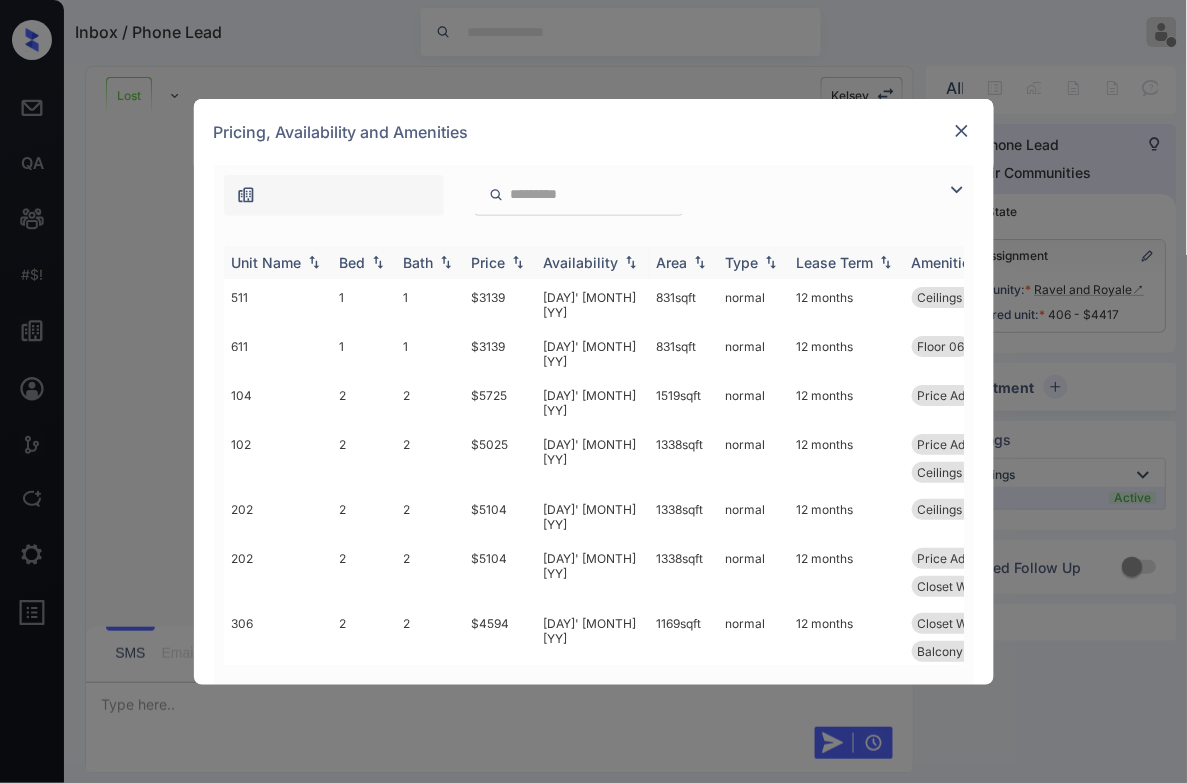 click at bounding box center [378, 262] 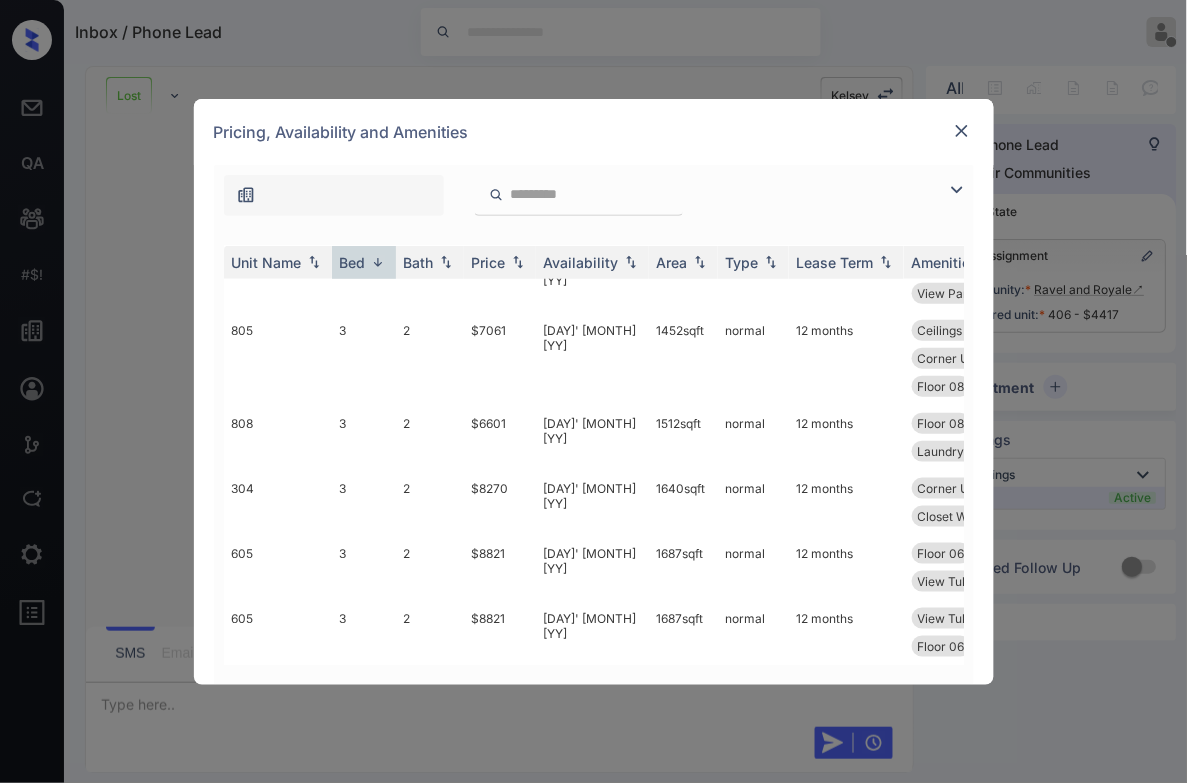 scroll, scrollTop: 0, scrollLeft: 0, axis: both 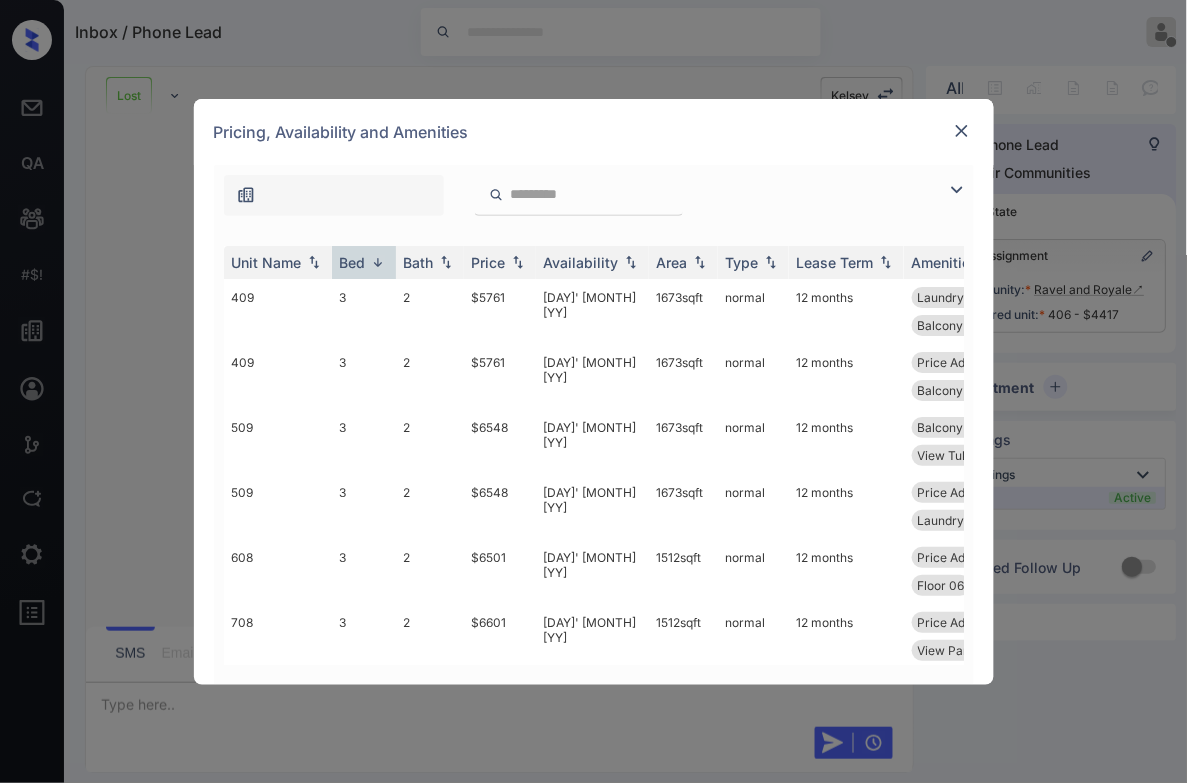 click at bounding box center [962, 131] 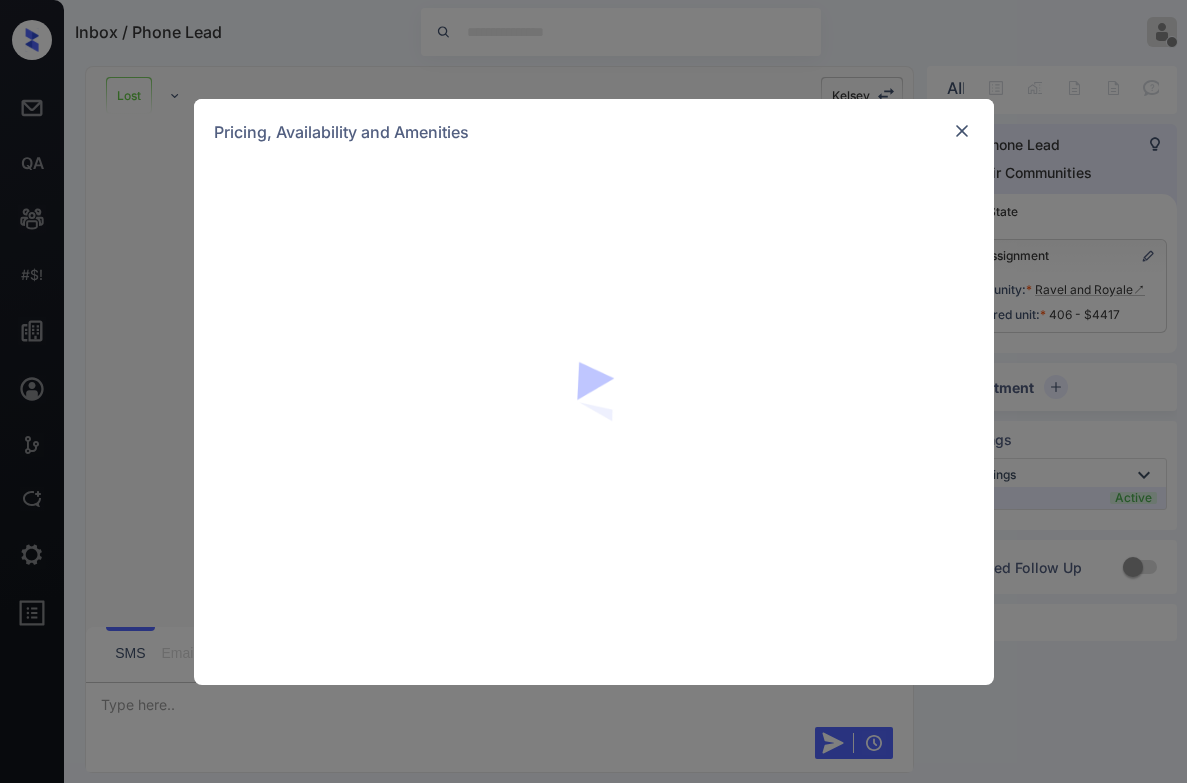 scroll, scrollTop: 0, scrollLeft: 0, axis: both 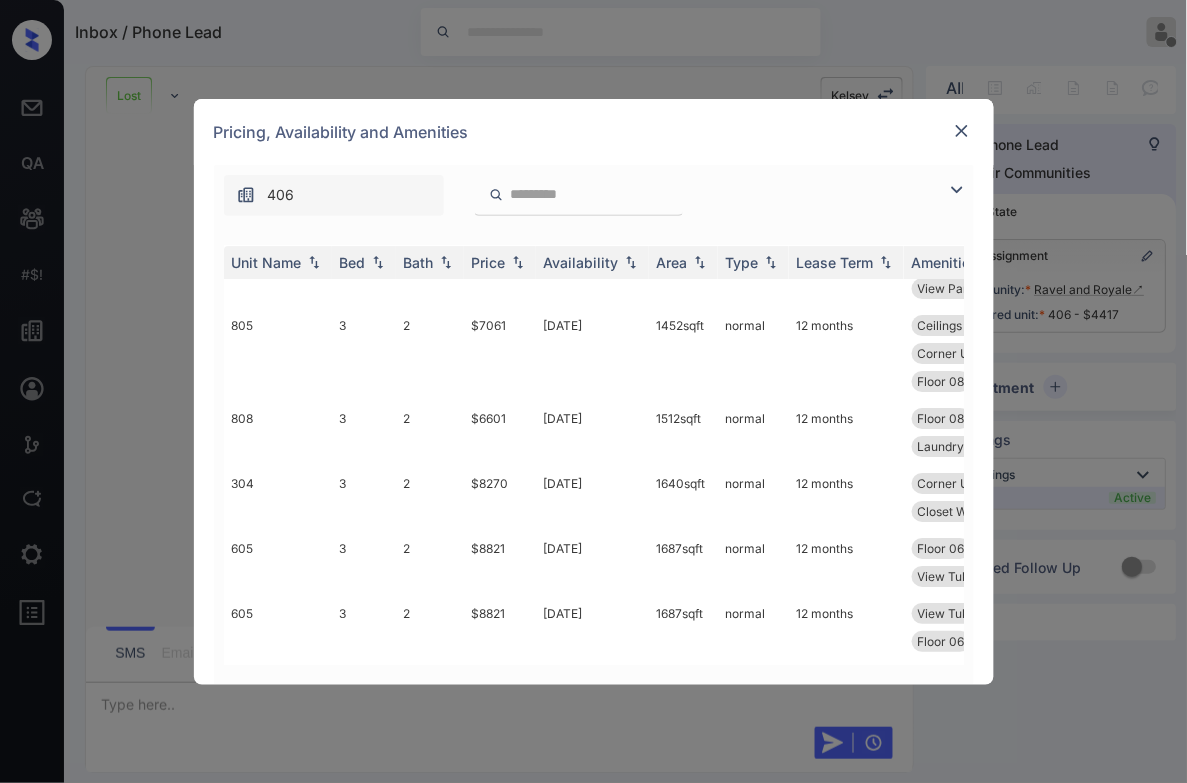 click at bounding box center (962, 131) 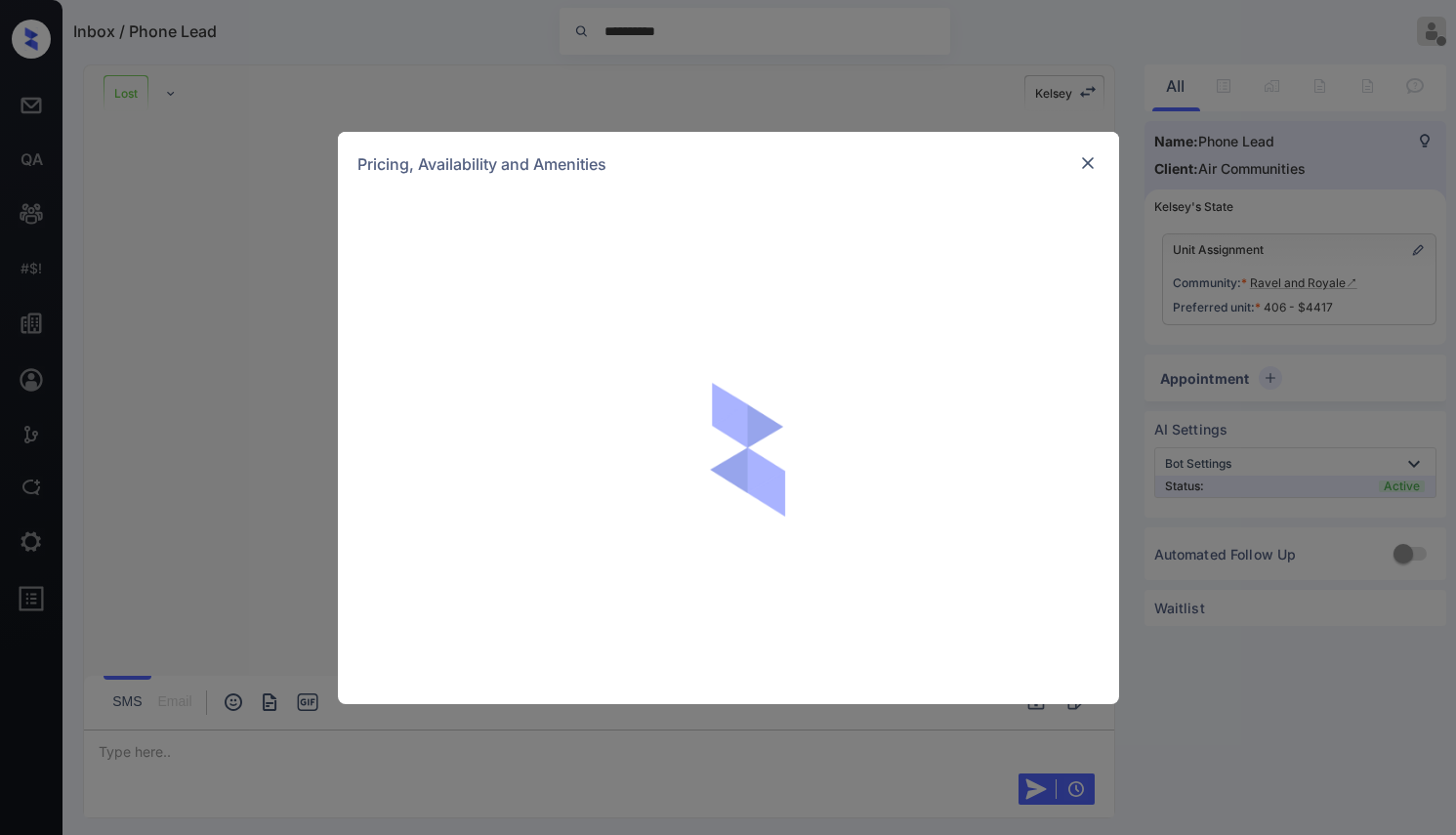 scroll, scrollTop: 0, scrollLeft: 0, axis: both 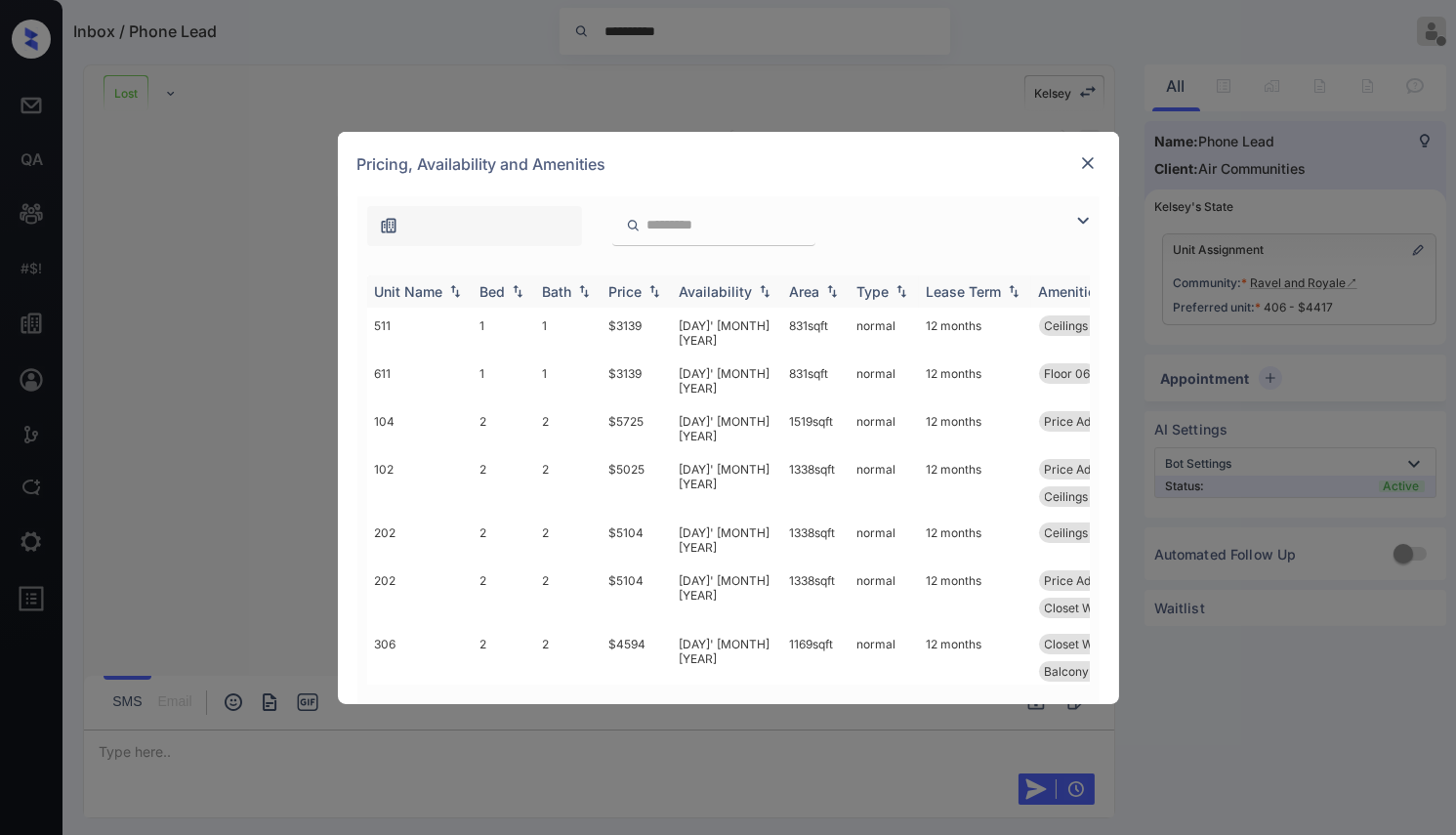 click at bounding box center [518, 291] 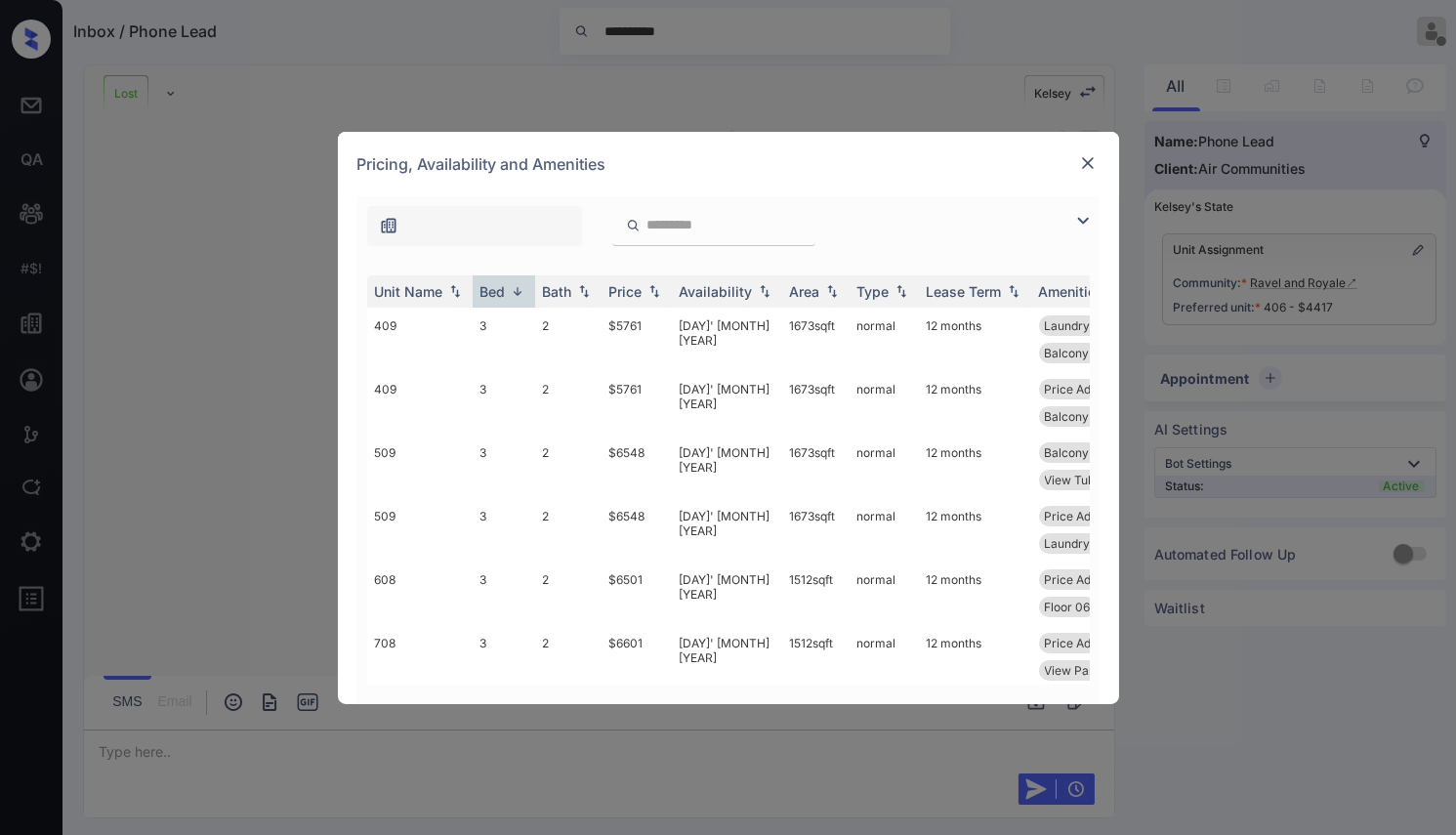 click at bounding box center [1088, 163] 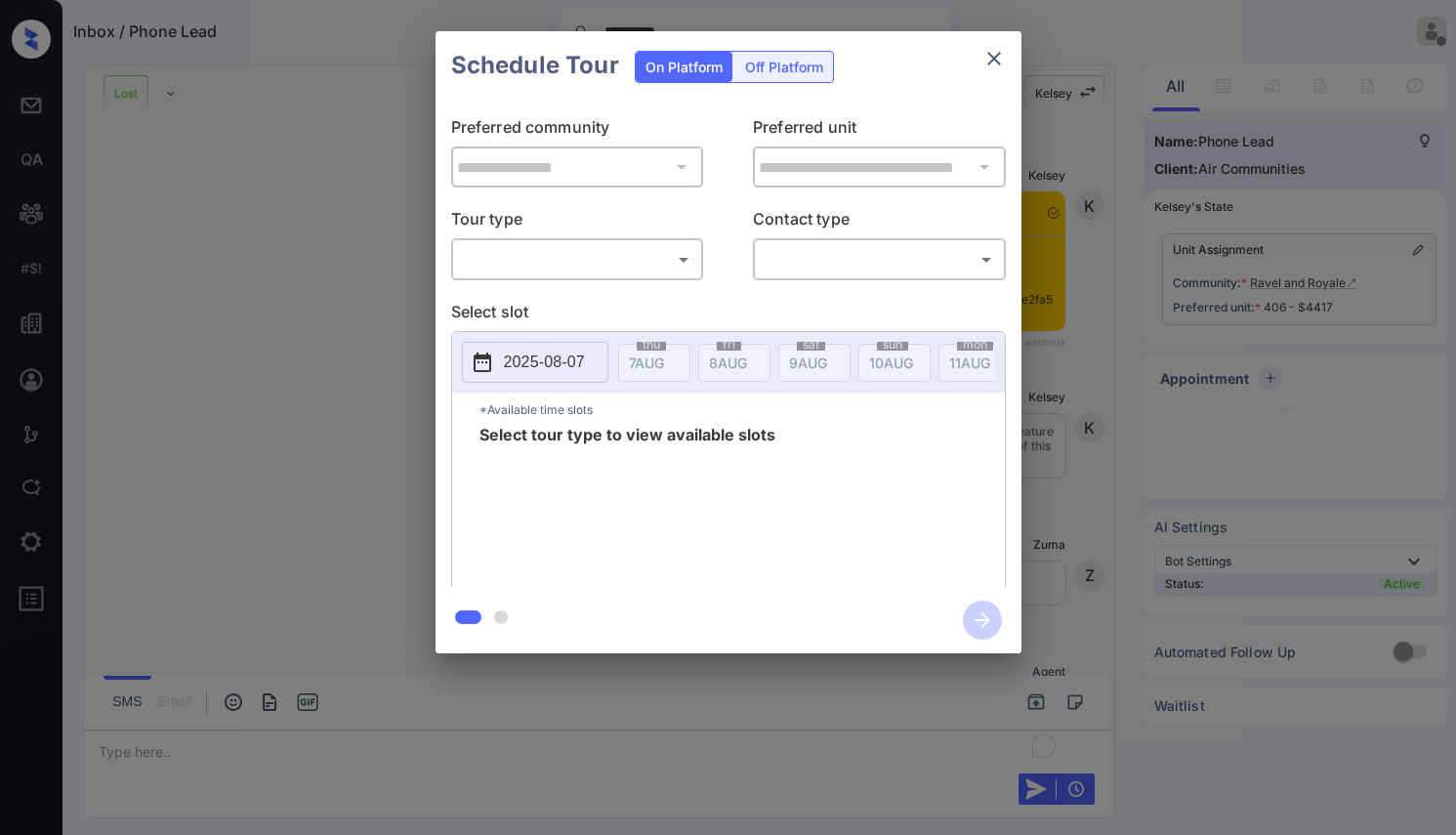 scroll, scrollTop: 0, scrollLeft: 0, axis: both 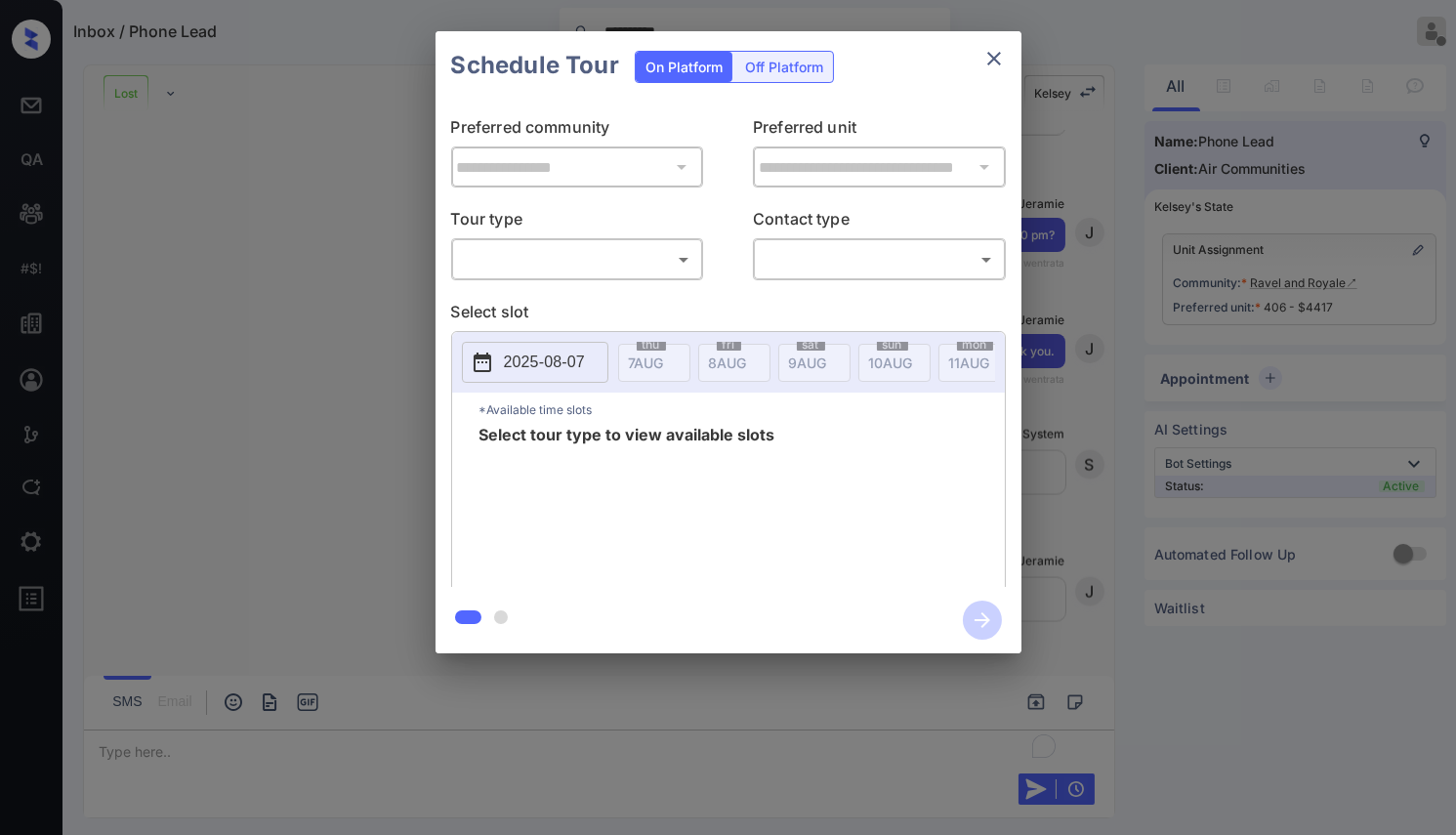 click on "**********" at bounding box center (728, 417) 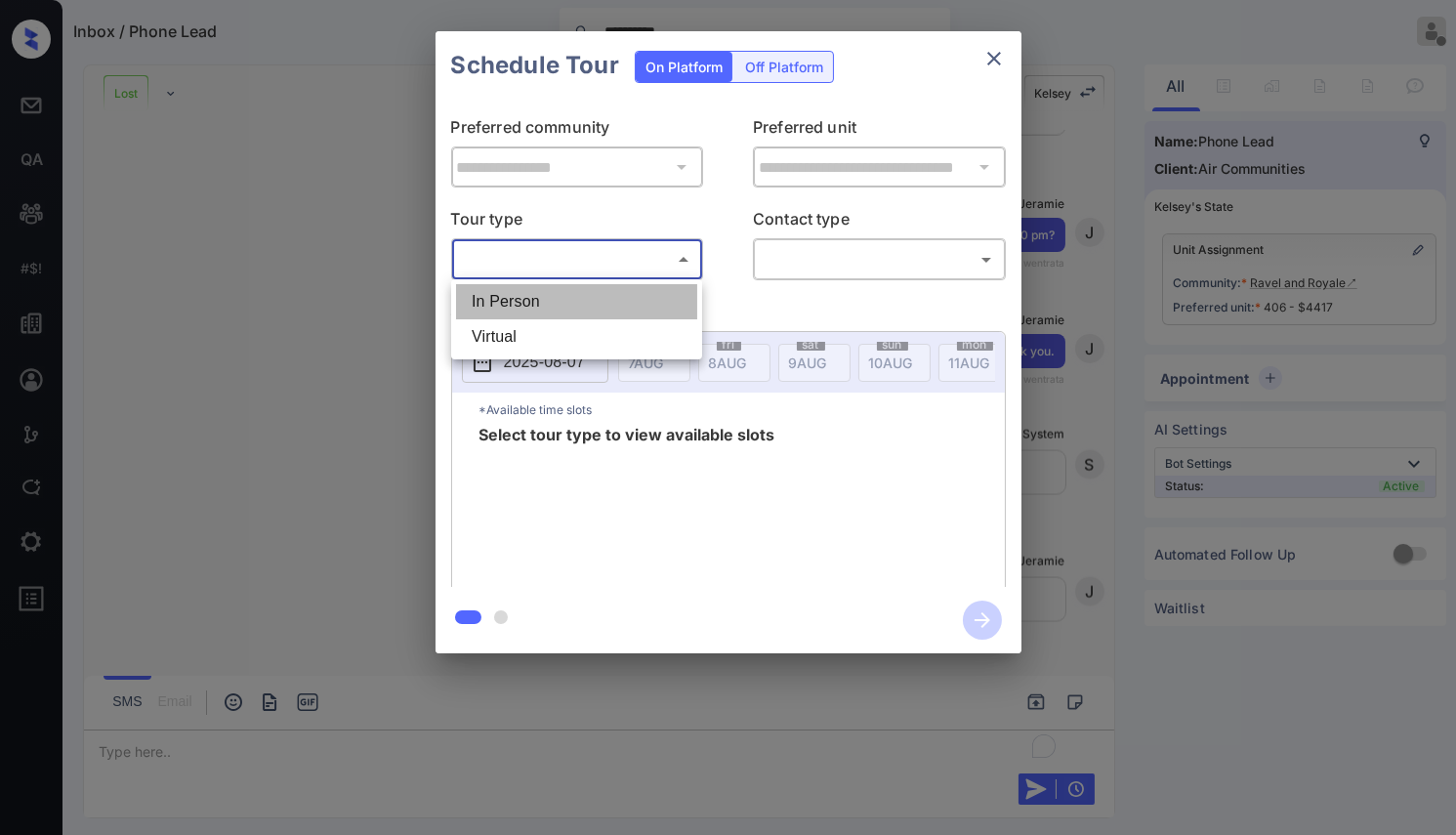 click on "In Person" at bounding box center (576, 302) 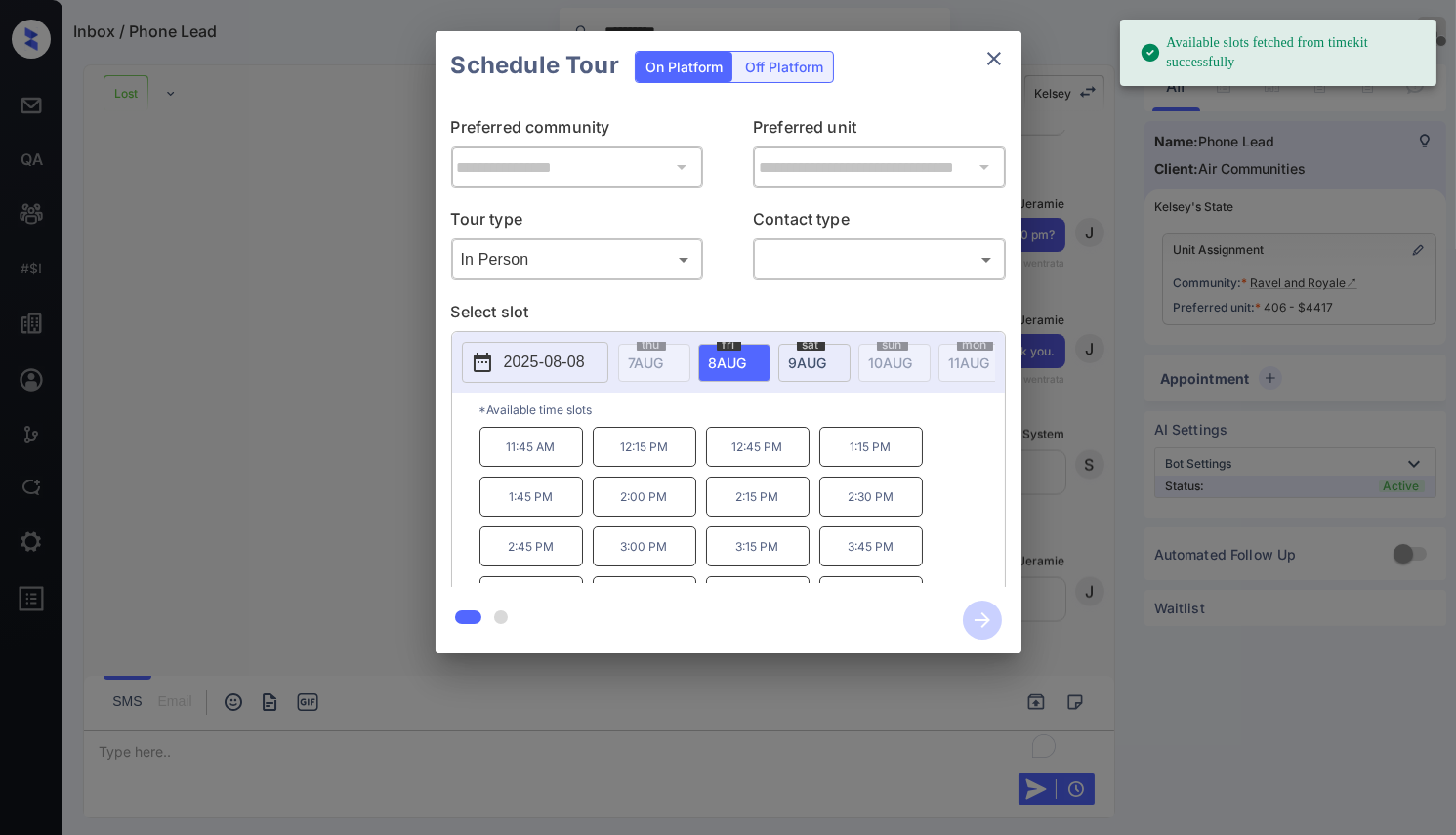 click on "9 AUG" at bounding box center (646, 362) 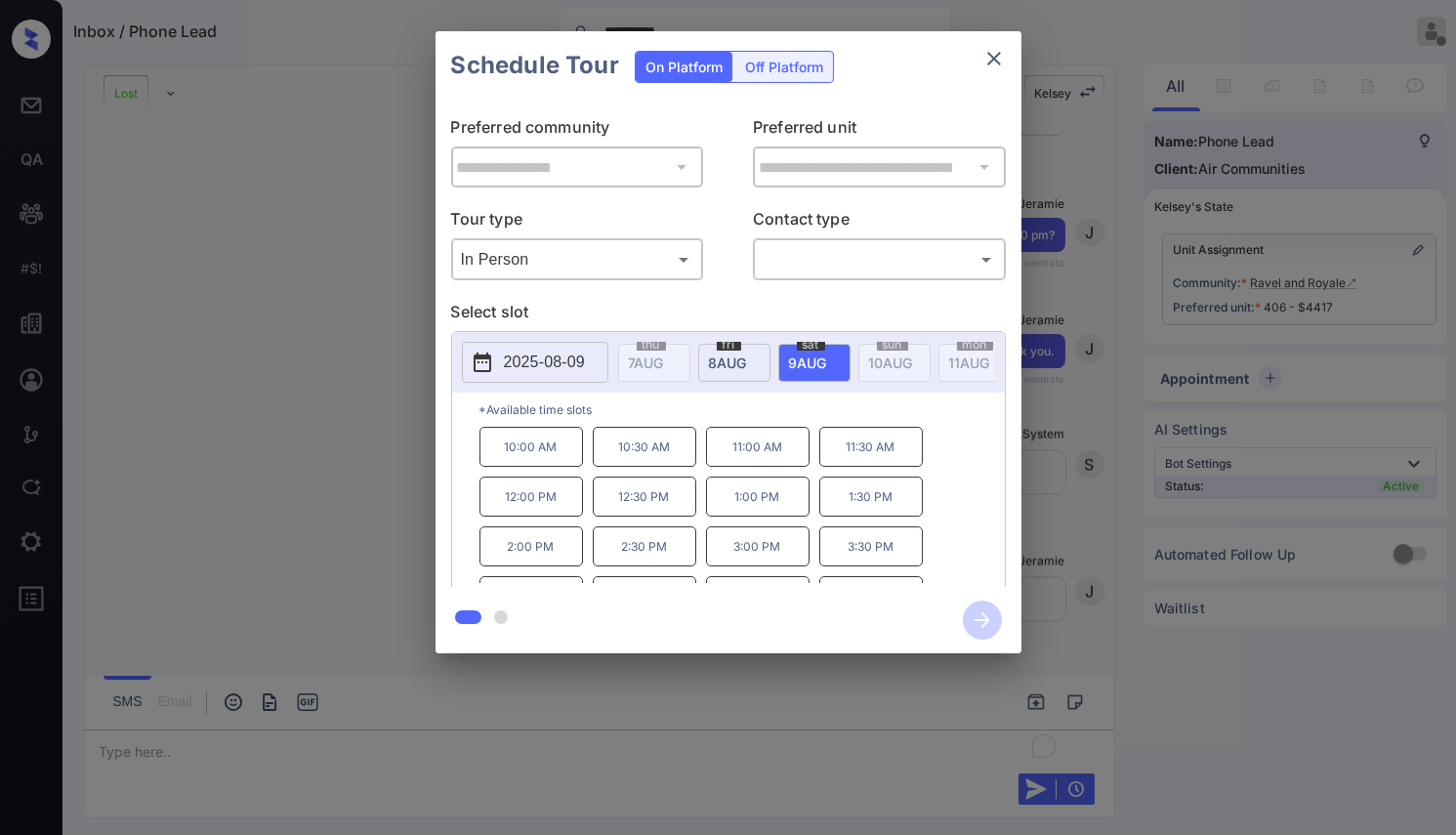 click on "**********" at bounding box center [728, 342] 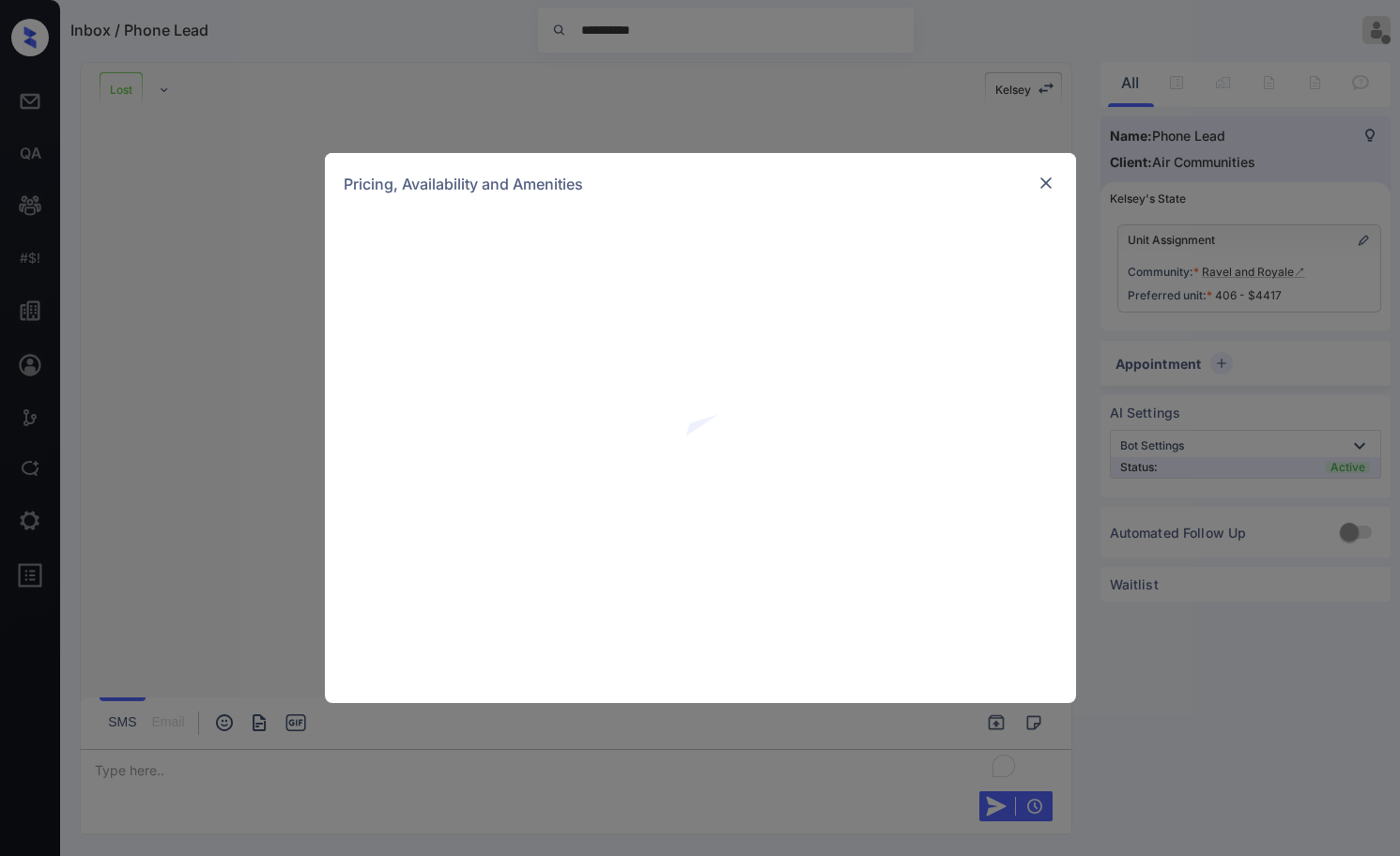 scroll, scrollTop: 0, scrollLeft: 0, axis: both 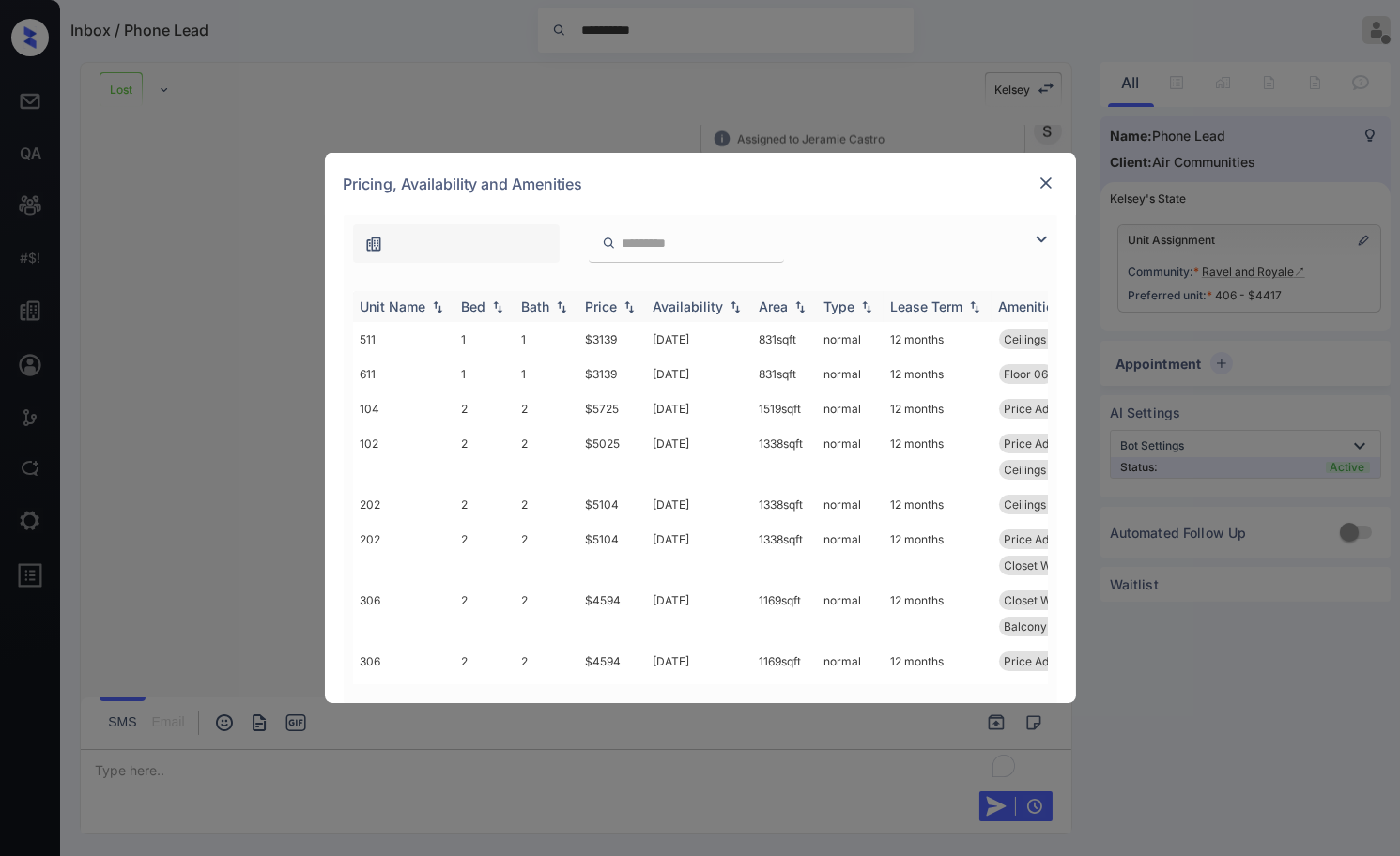 click at bounding box center (498, 307) 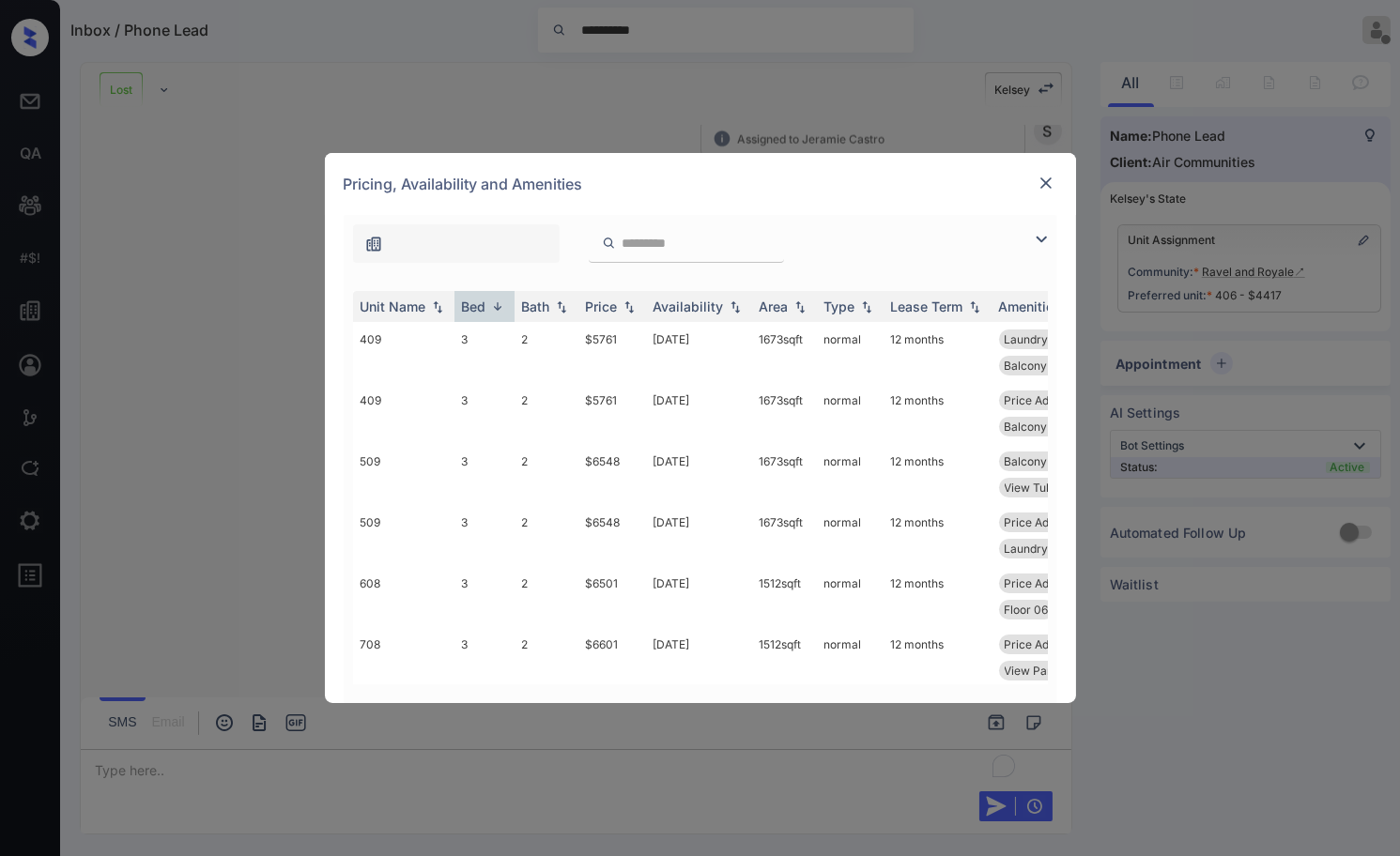 click at bounding box center (1046, 183) 